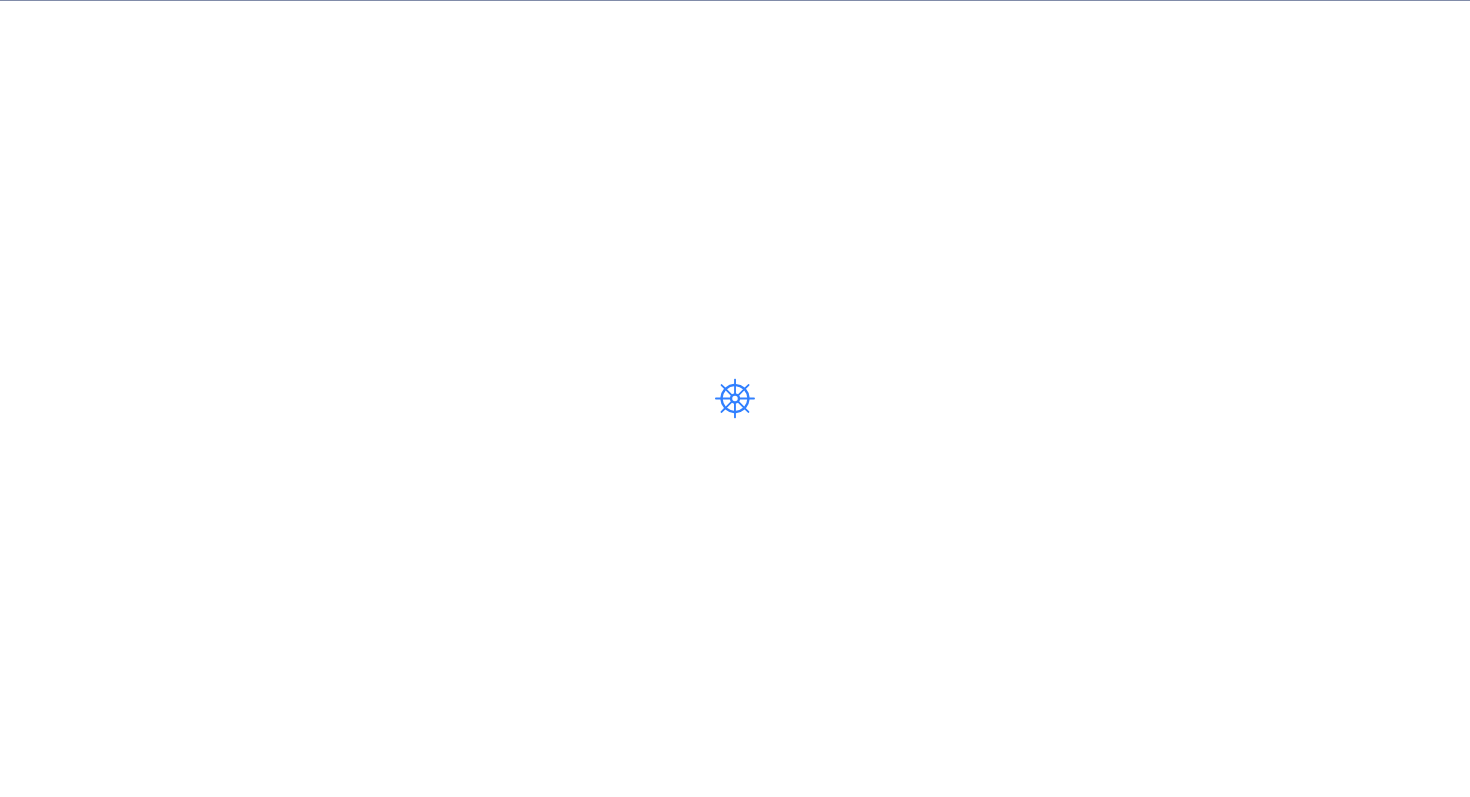 scroll, scrollTop: 0, scrollLeft: 0, axis: both 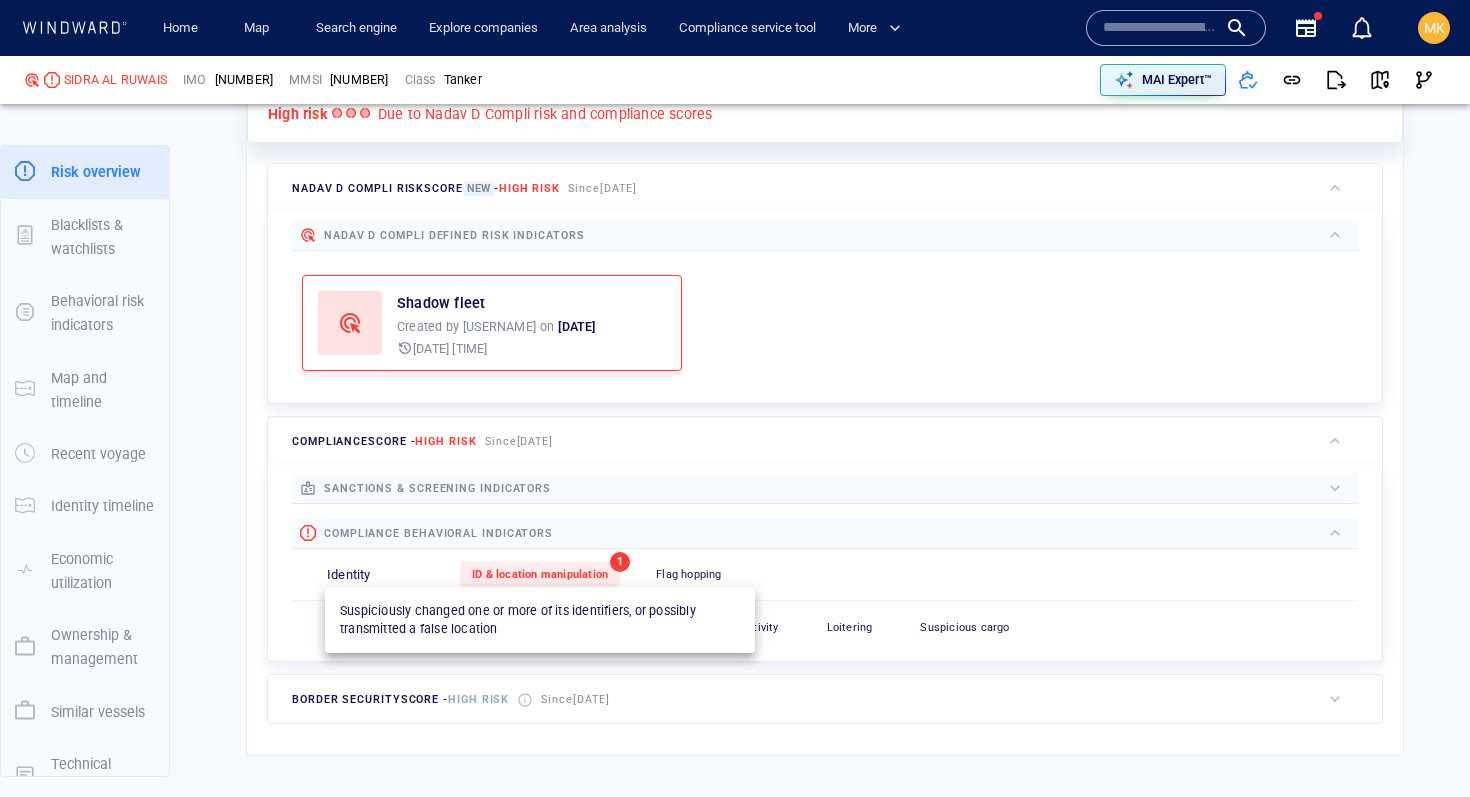 click on "ID & location manipulation" at bounding box center [540, 574] 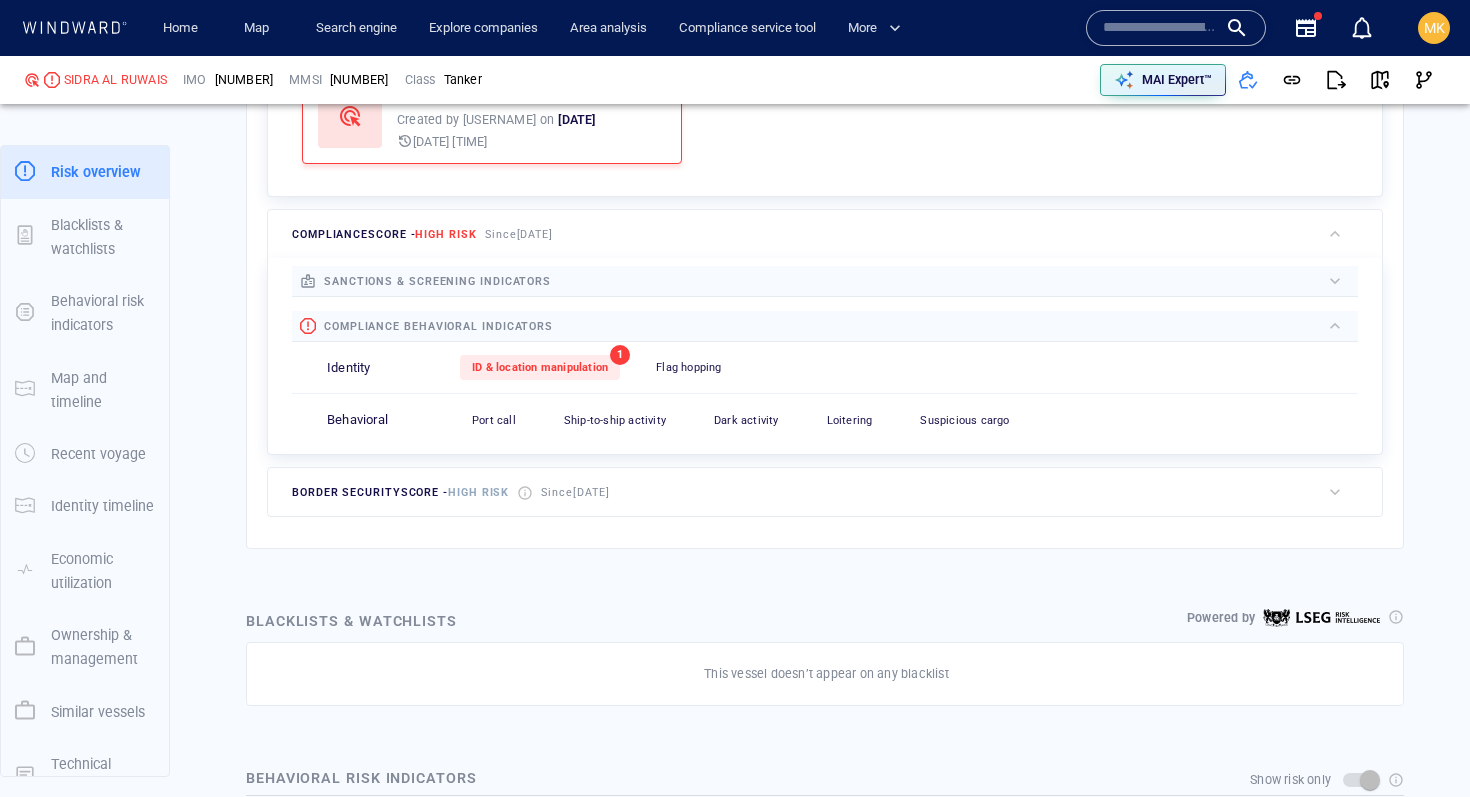 scroll, scrollTop: 809, scrollLeft: 0, axis: vertical 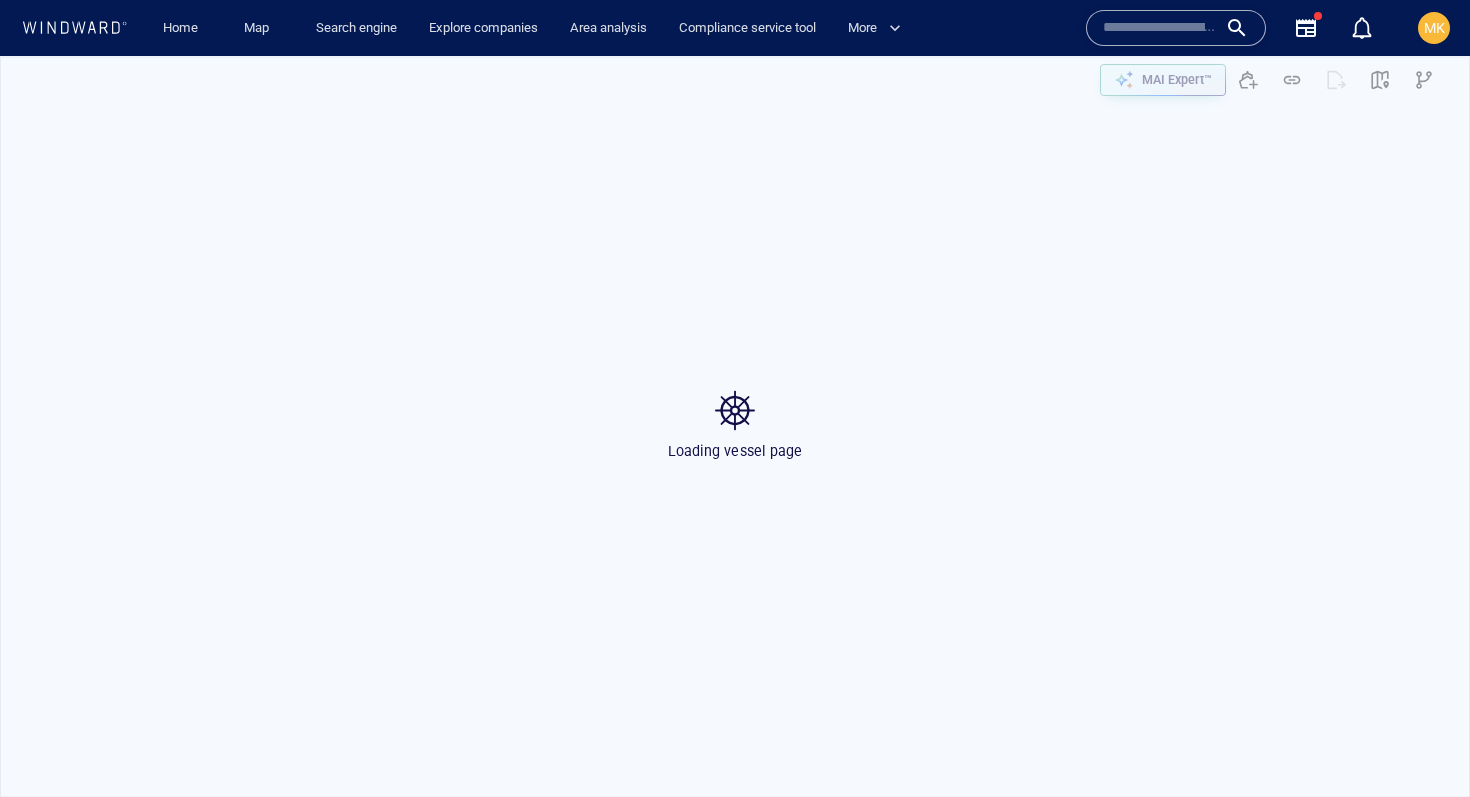 click at bounding box center [1160, 28] 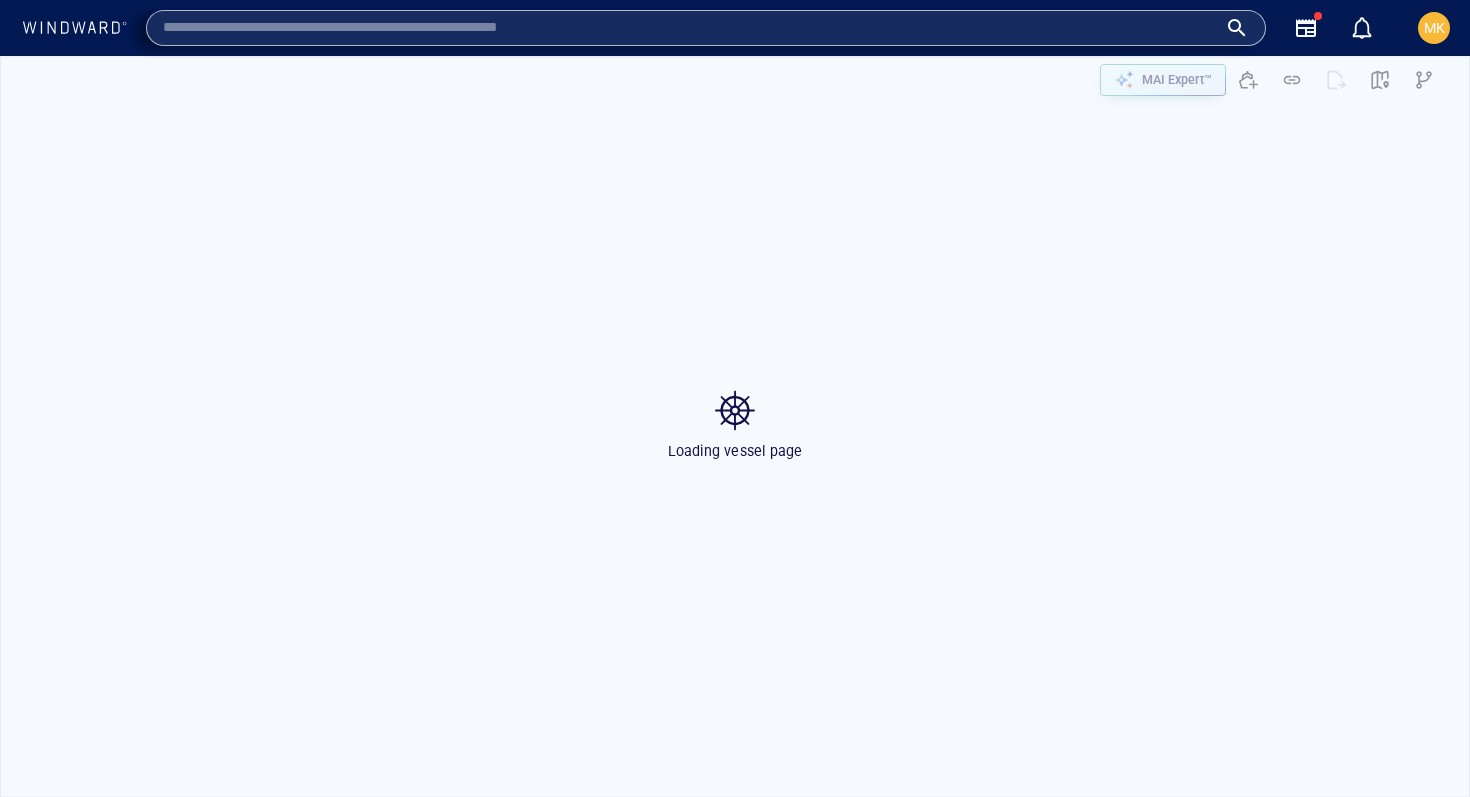 paste on "*******" 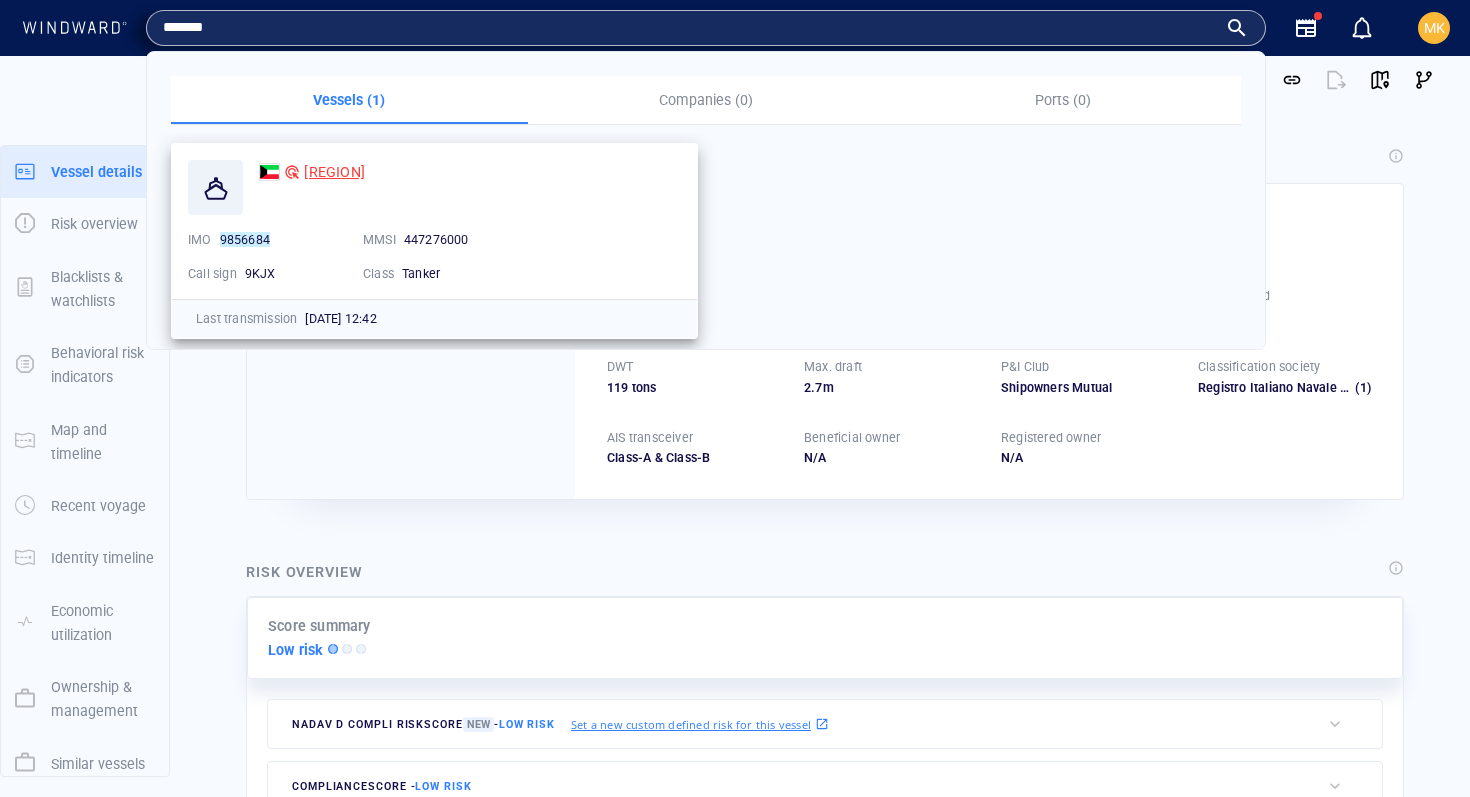 type on "*******" 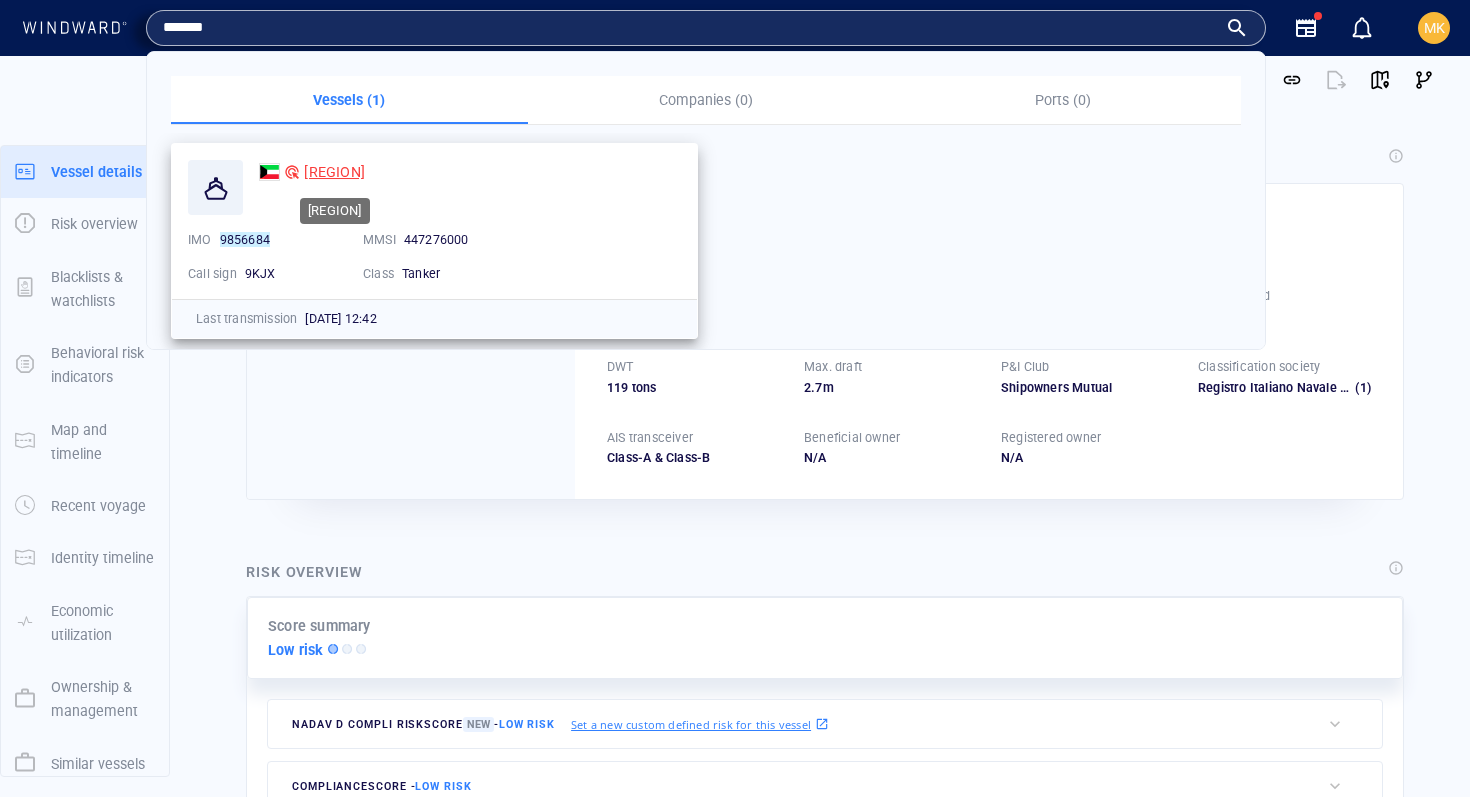 click on "AL ADAILIAH" at bounding box center [334, 172] 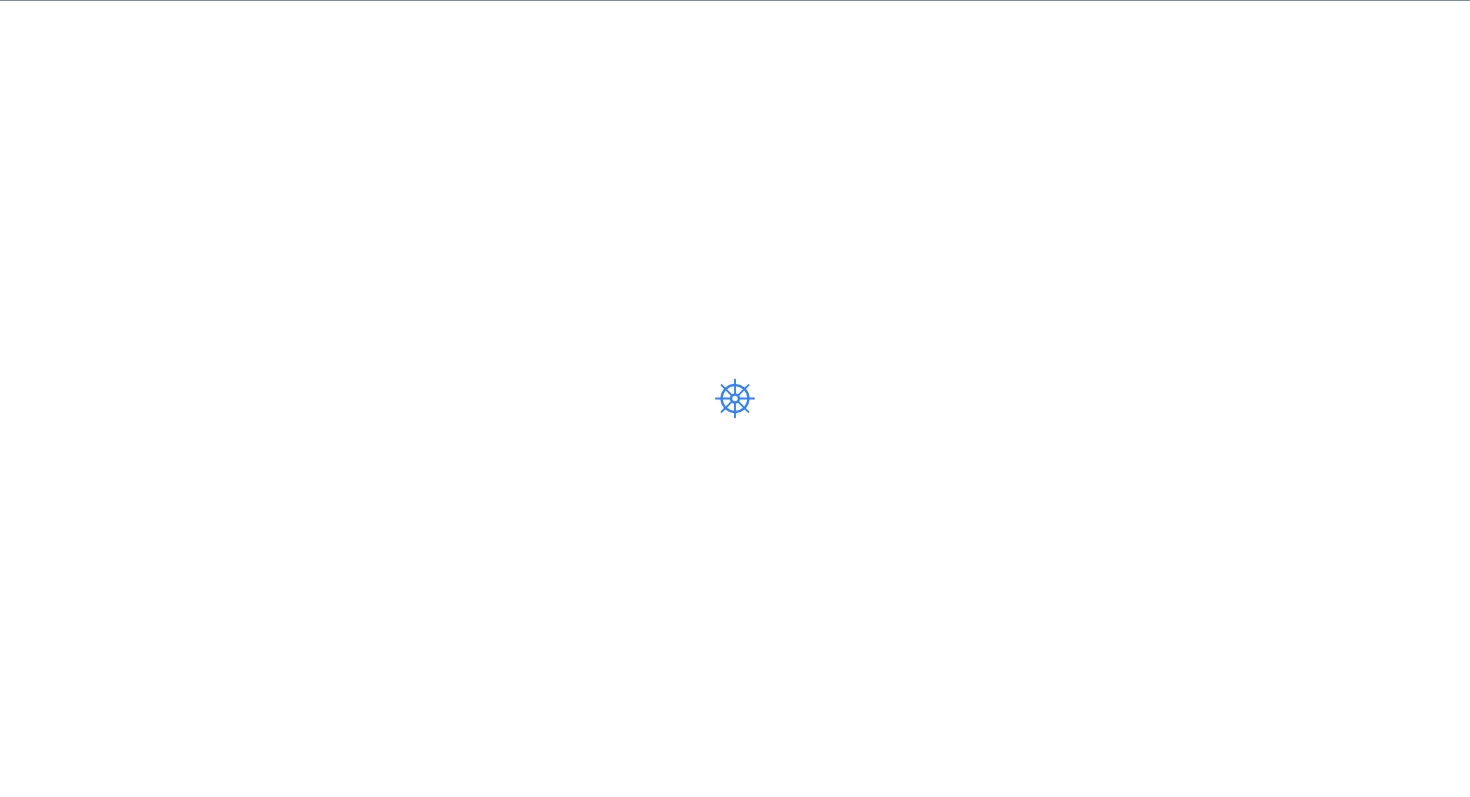 scroll, scrollTop: 0, scrollLeft: 0, axis: both 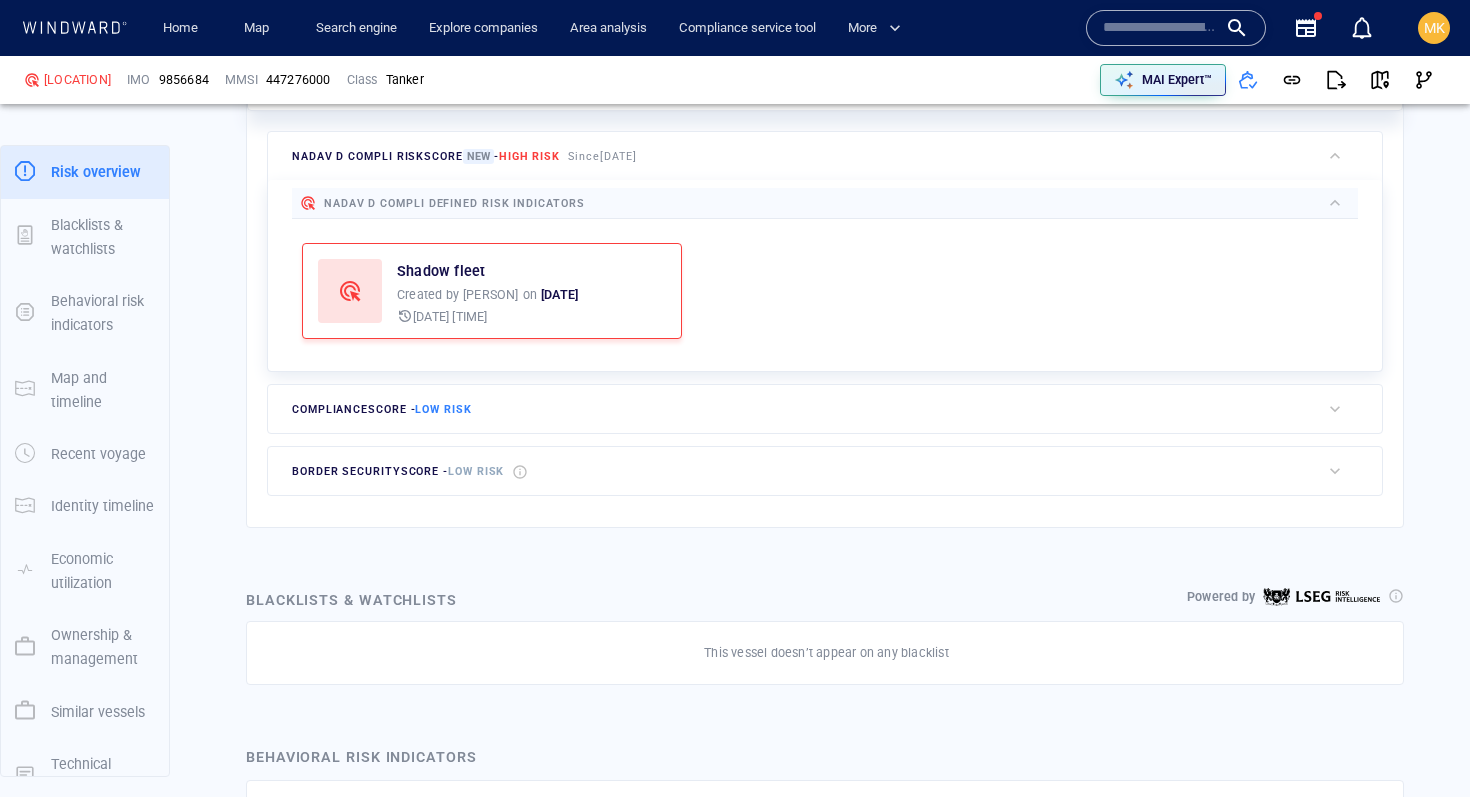 click on "compliance  score  -  Low risk" at bounding box center (794, 409) 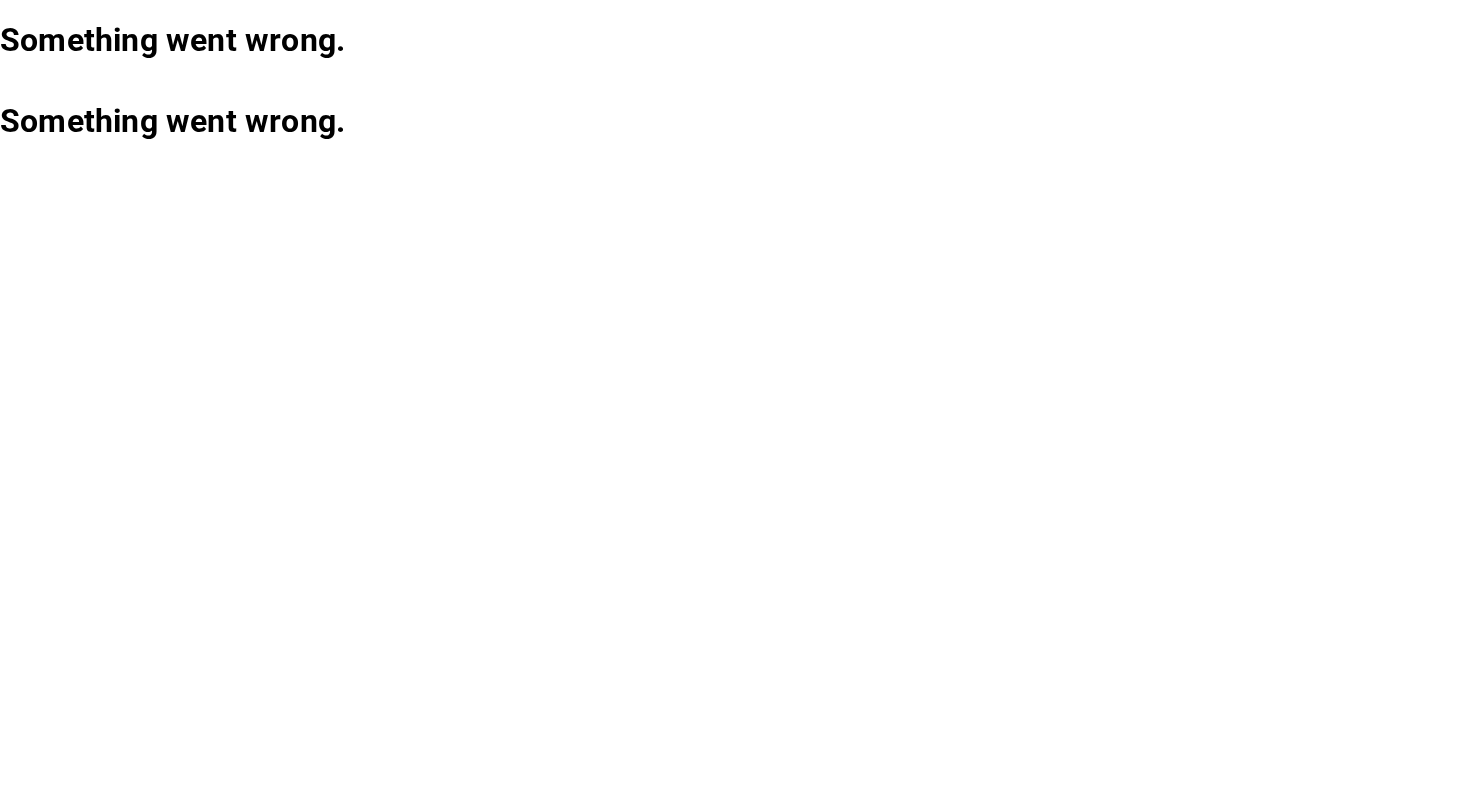 scroll, scrollTop: 0, scrollLeft: 0, axis: both 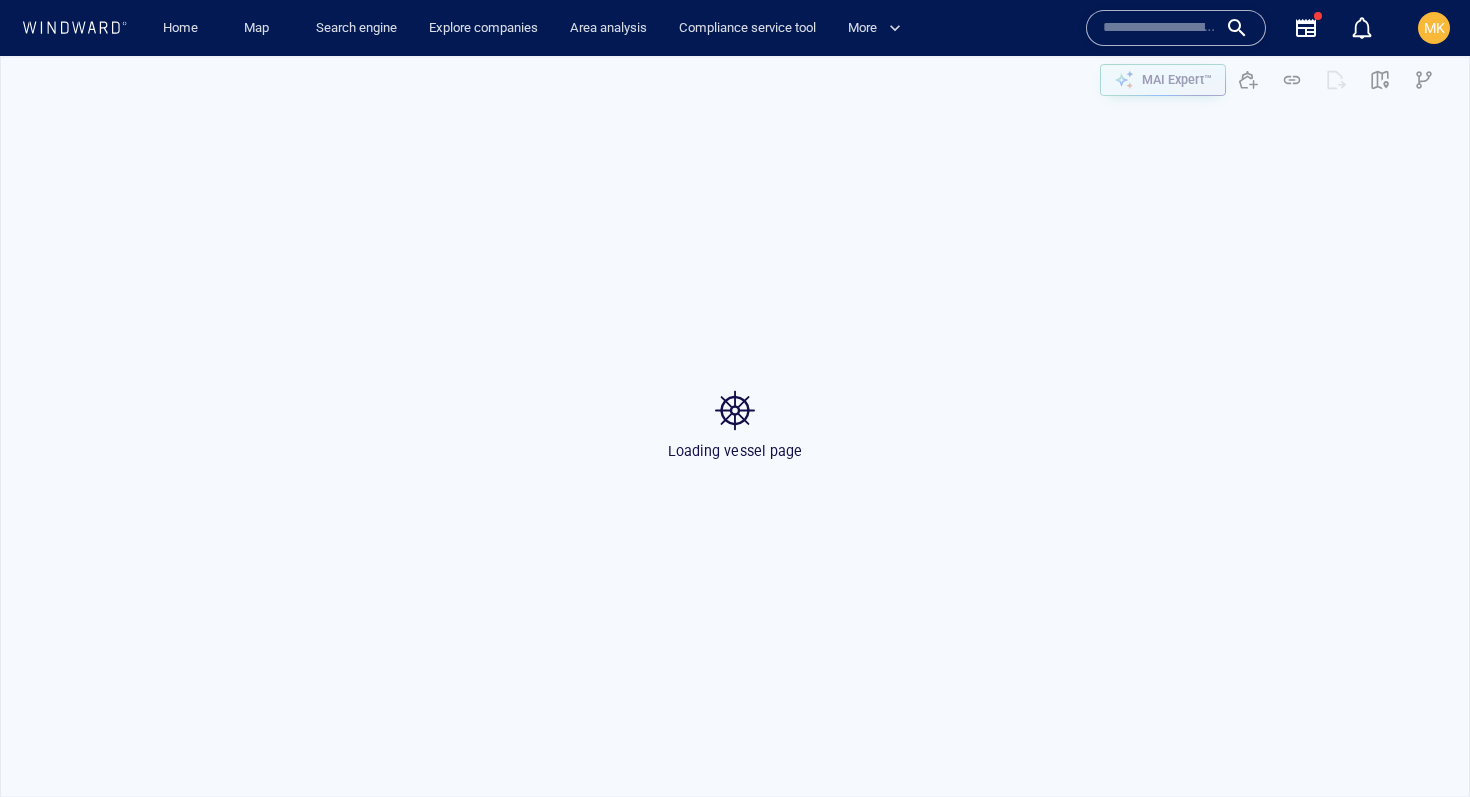 click at bounding box center [1160, 28] 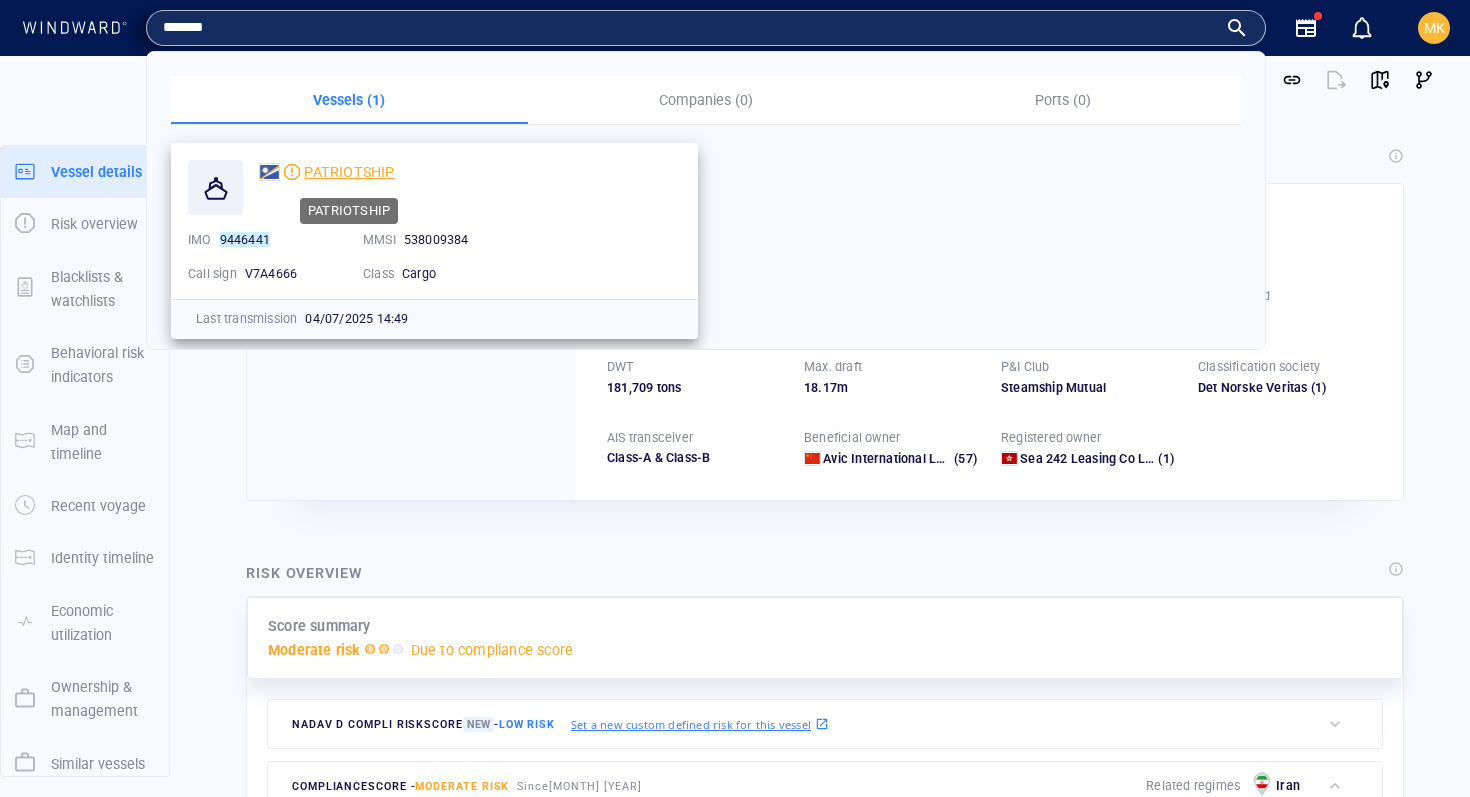 type on "*******" 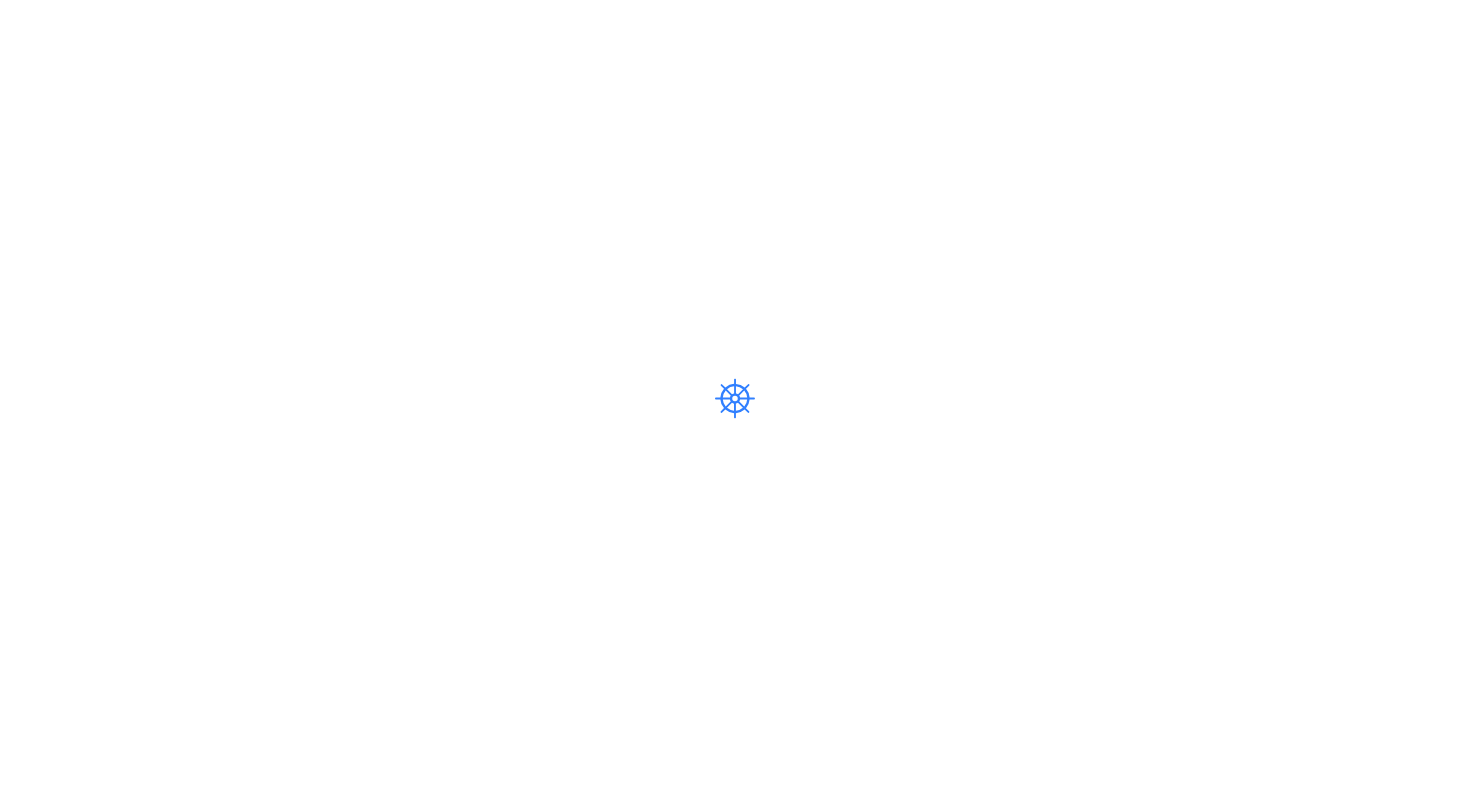 scroll, scrollTop: 0, scrollLeft: 0, axis: both 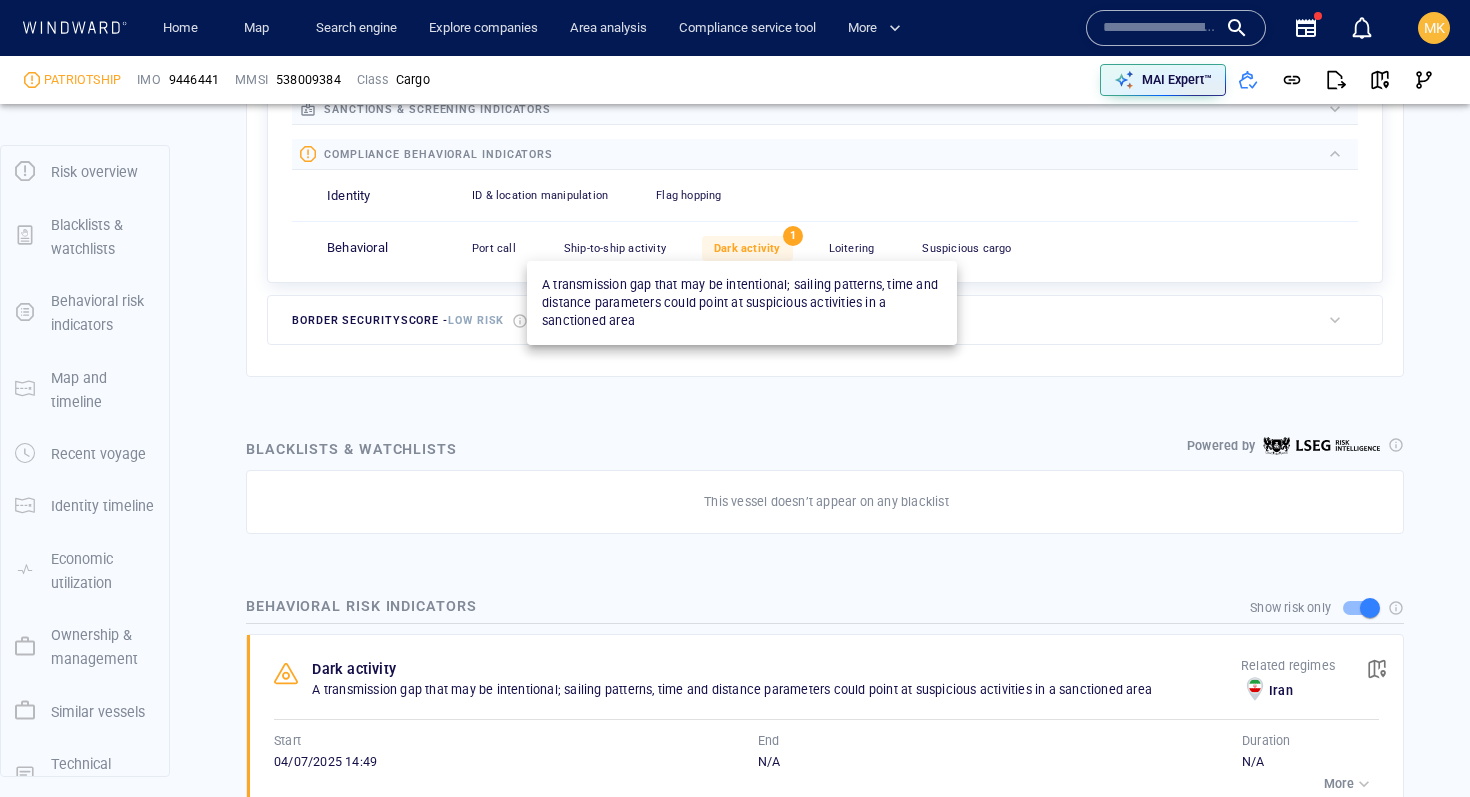 click on "Dark activity" at bounding box center [747, 248] 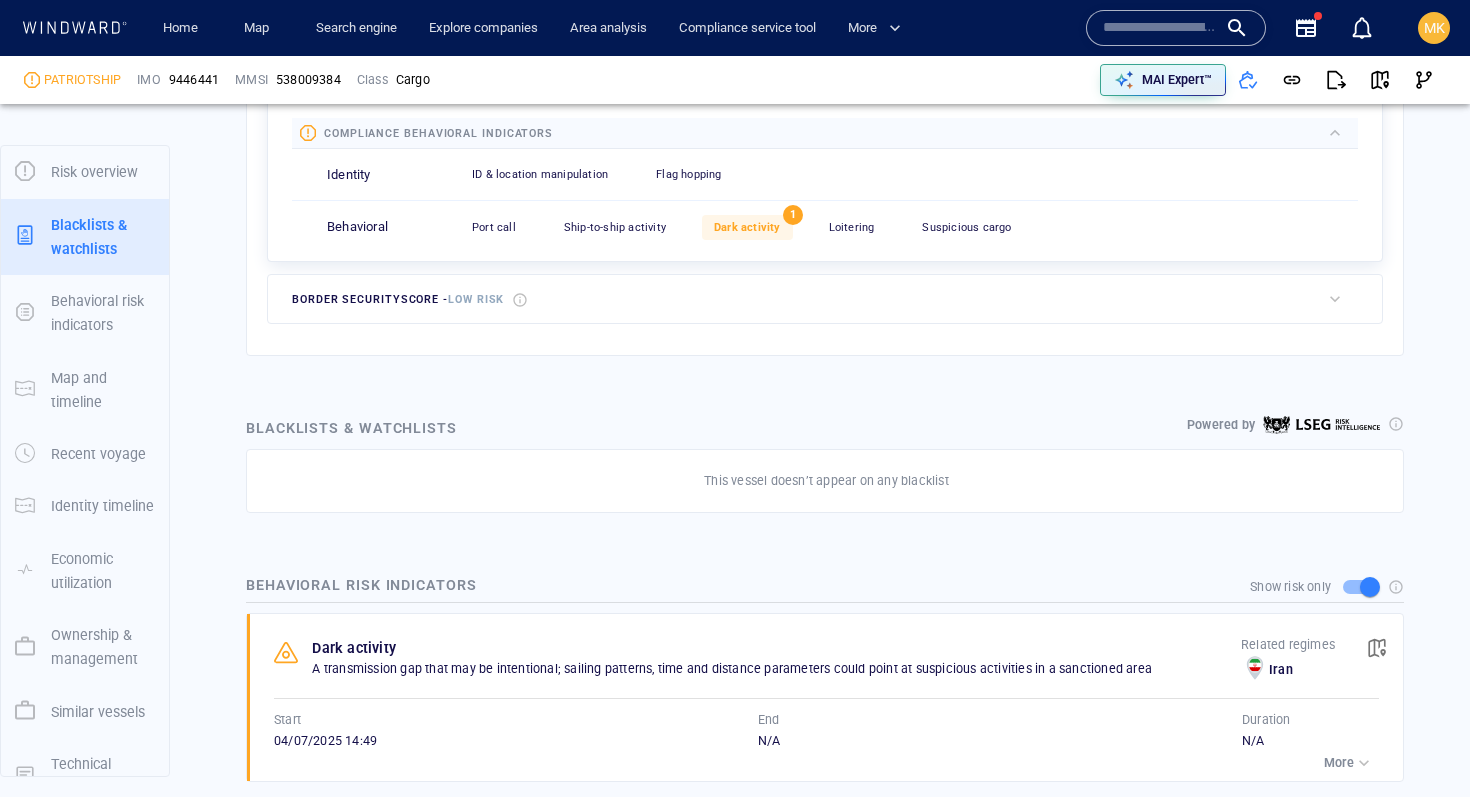 scroll, scrollTop: 802, scrollLeft: 0, axis: vertical 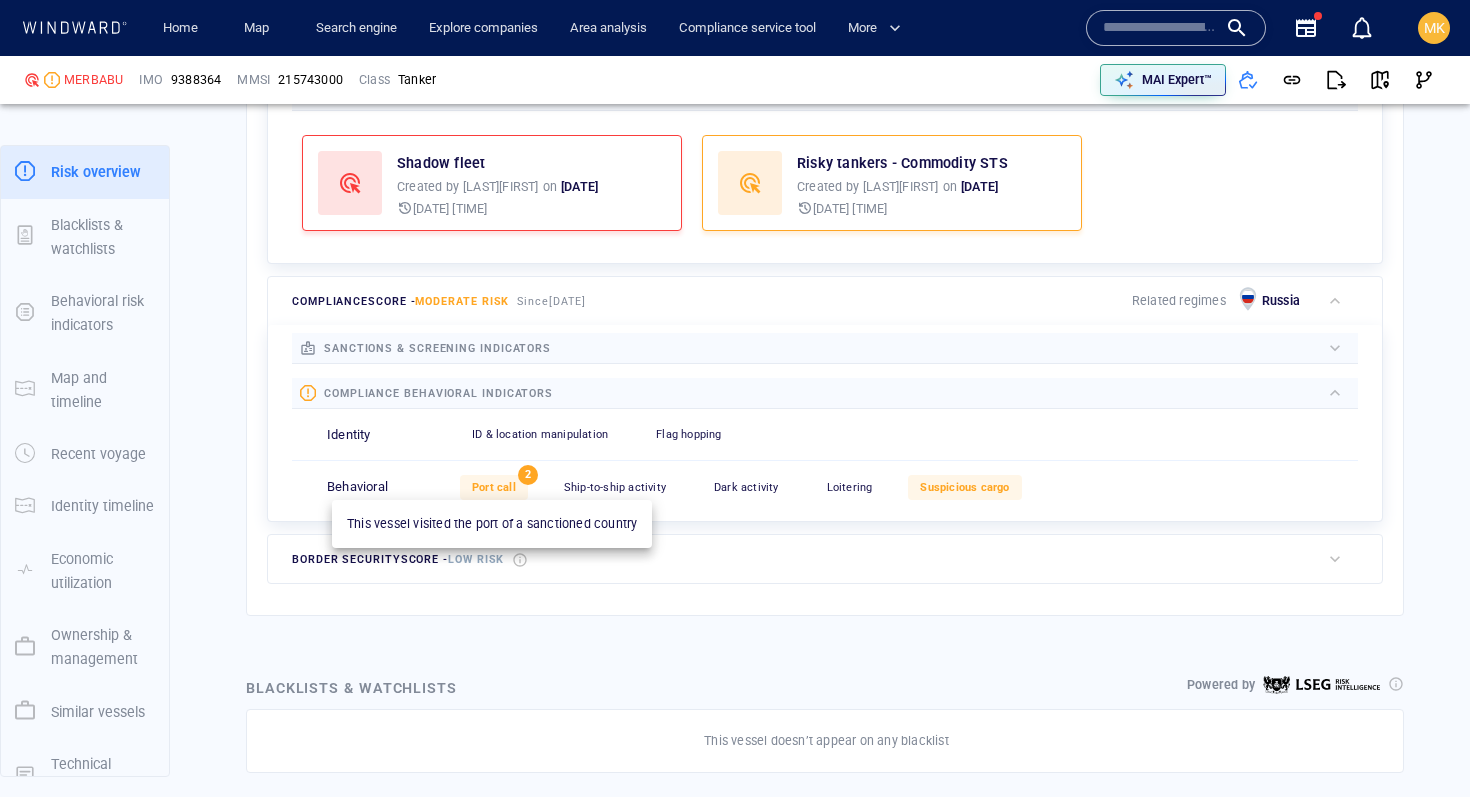 click on "Port call" at bounding box center [494, 487] 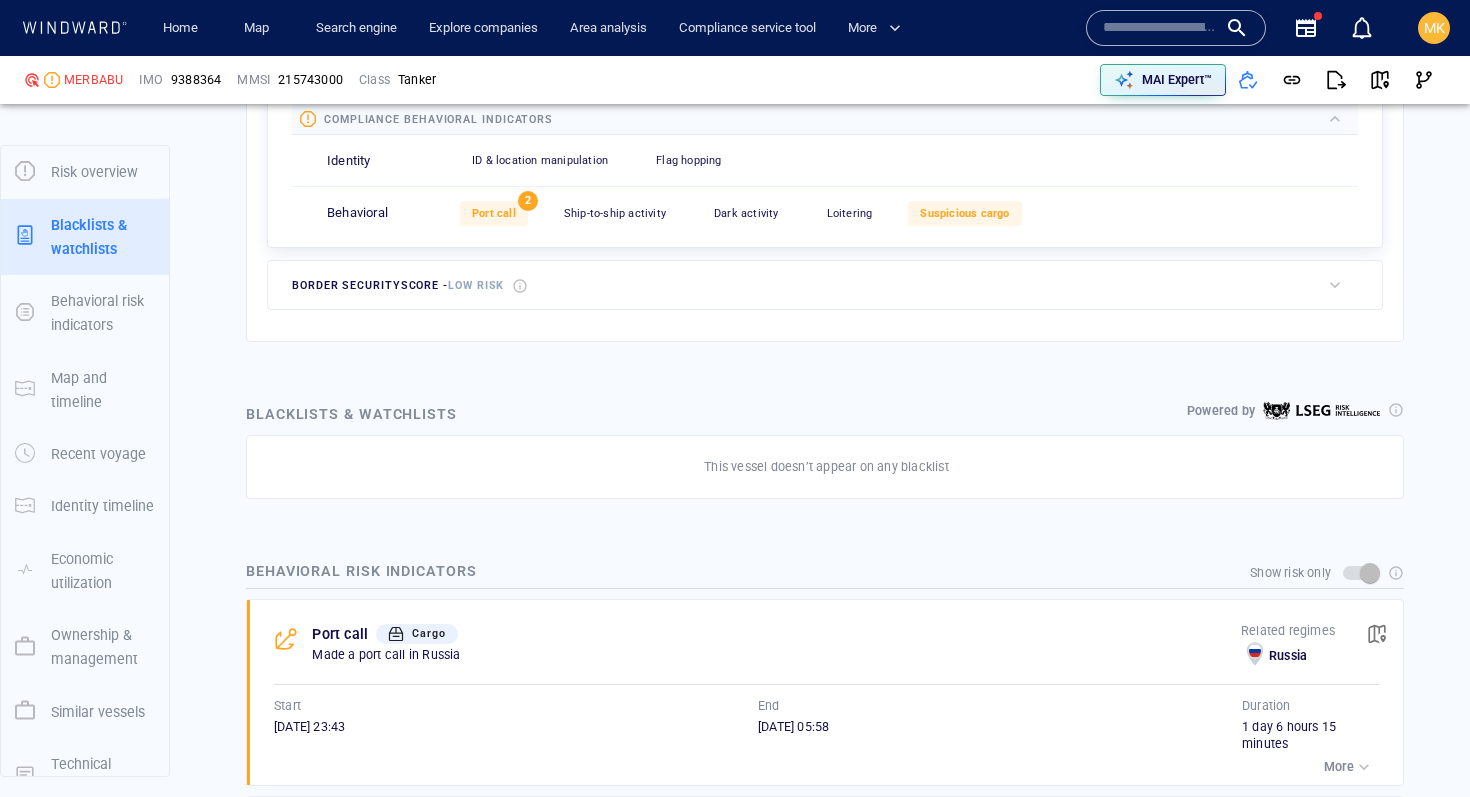 scroll, scrollTop: 1050, scrollLeft: 0, axis: vertical 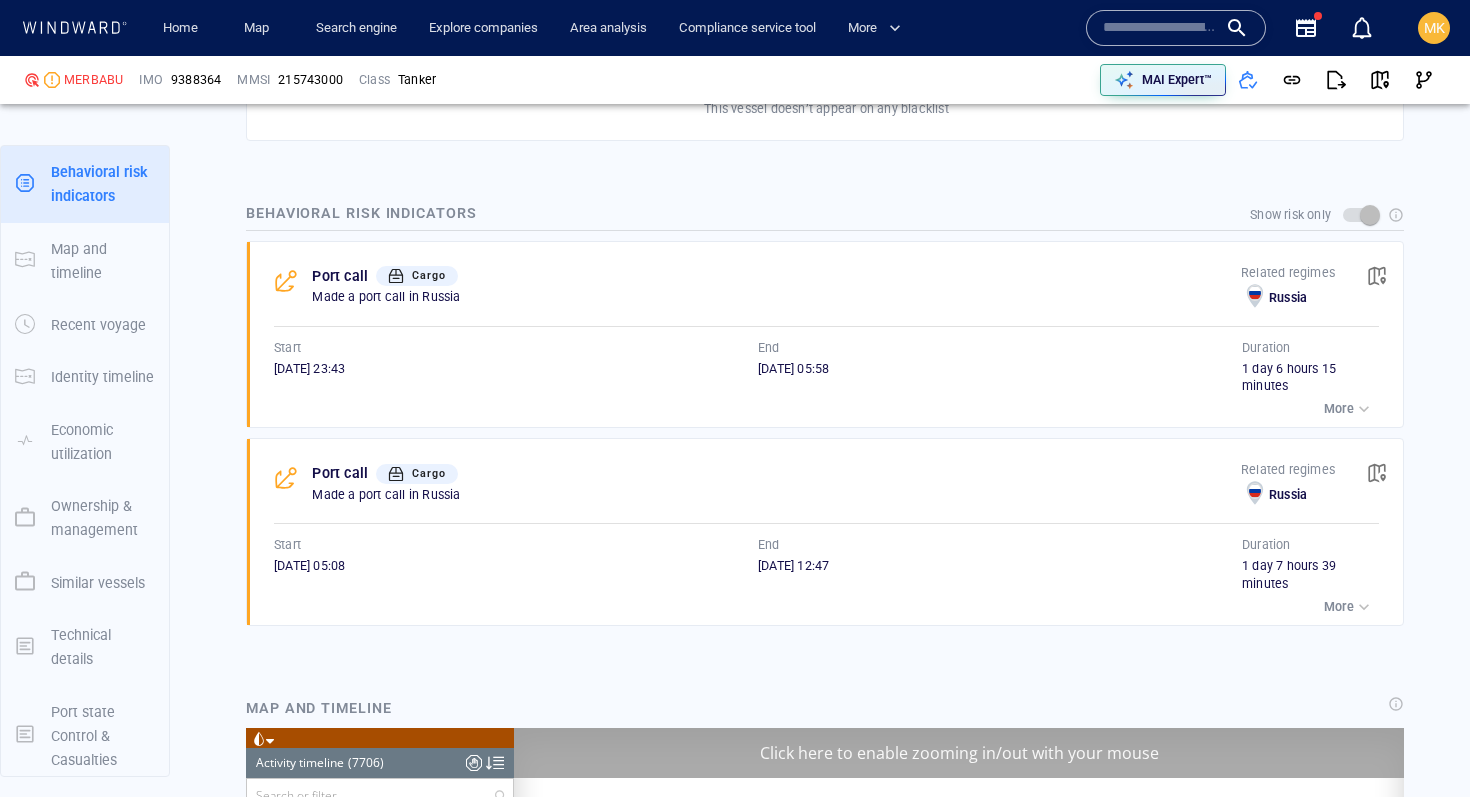click on "More" at bounding box center [1349, 409] 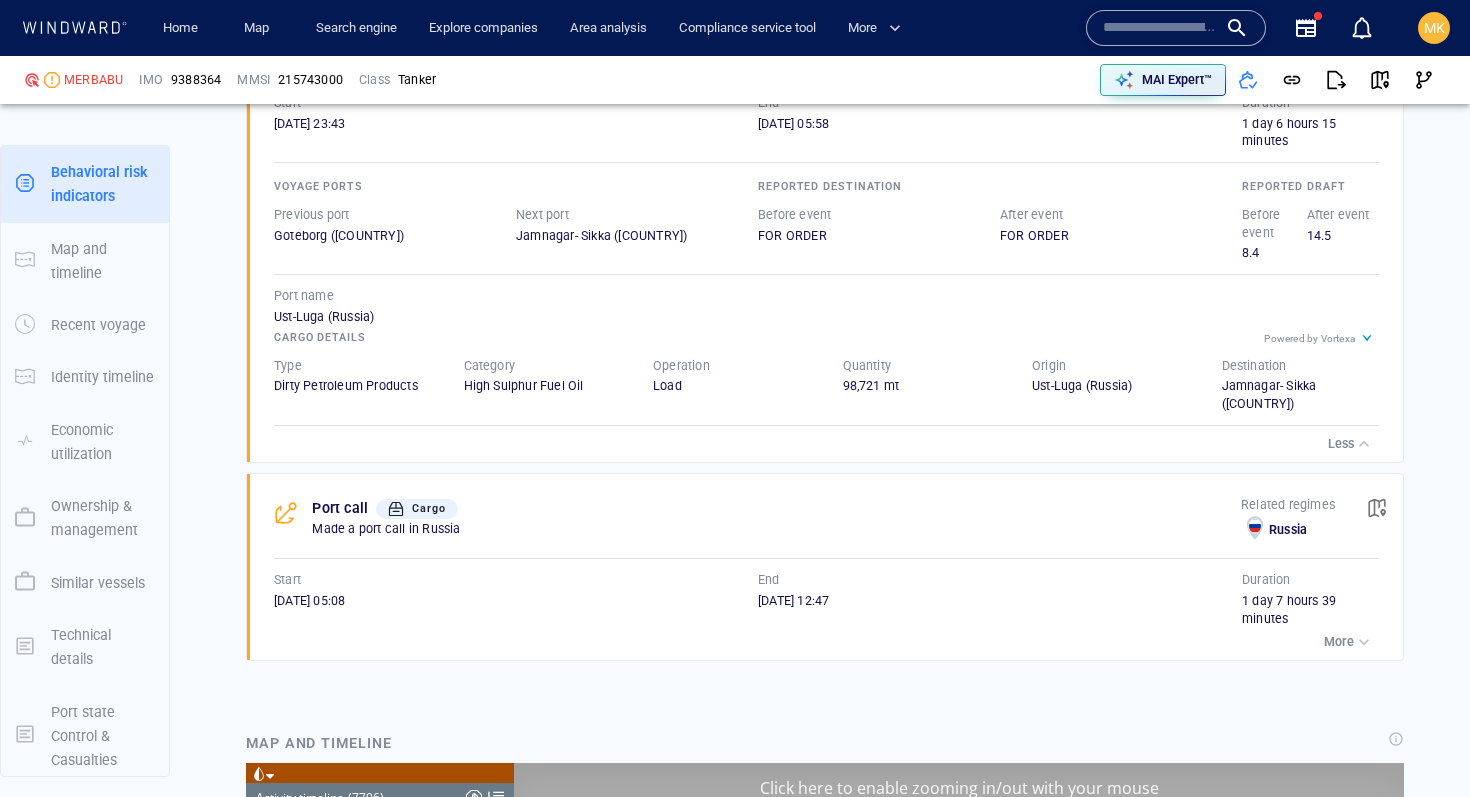 scroll, scrollTop: 1556, scrollLeft: 0, axis: vertical 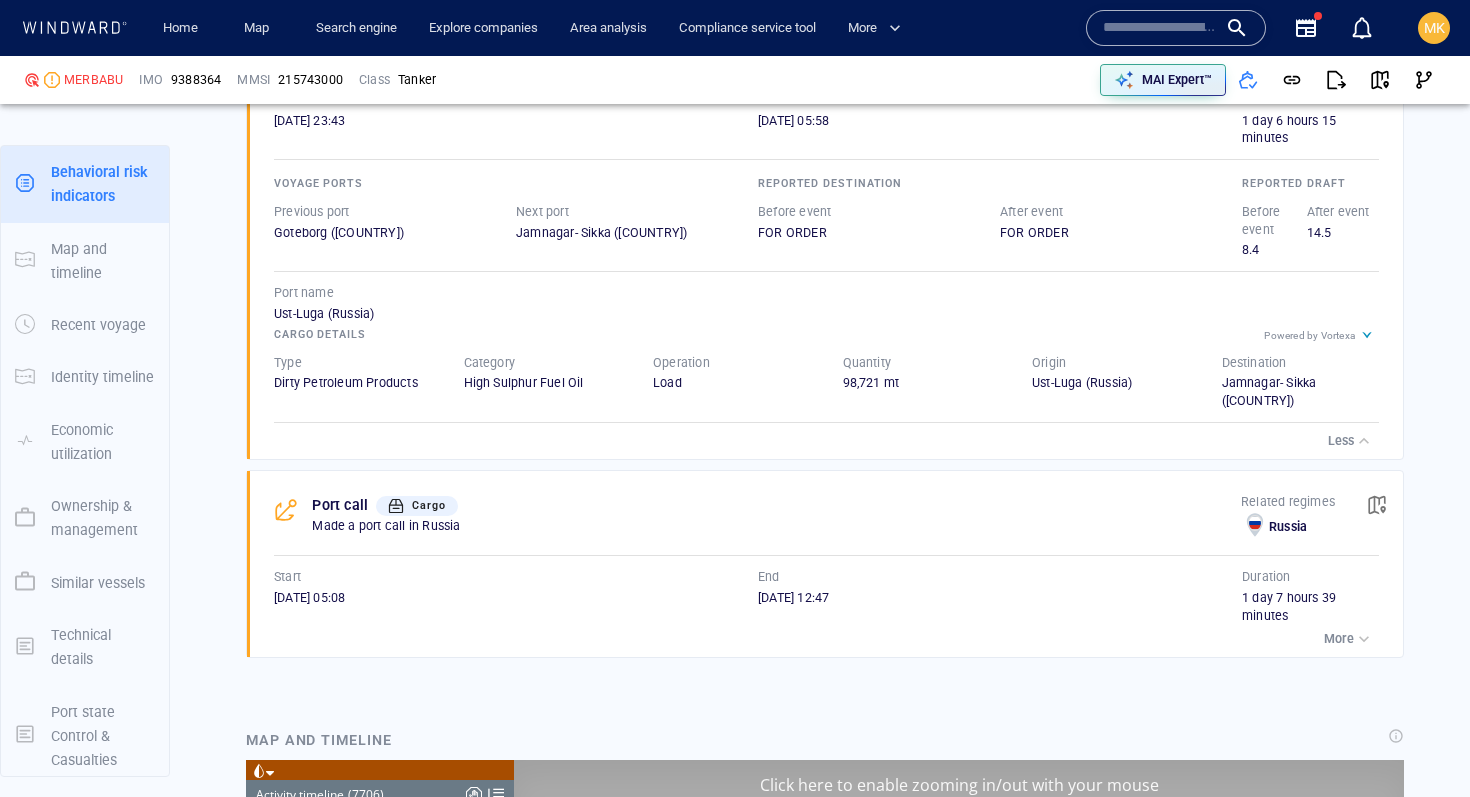 click on "More" at bounding box center [1339, 639] 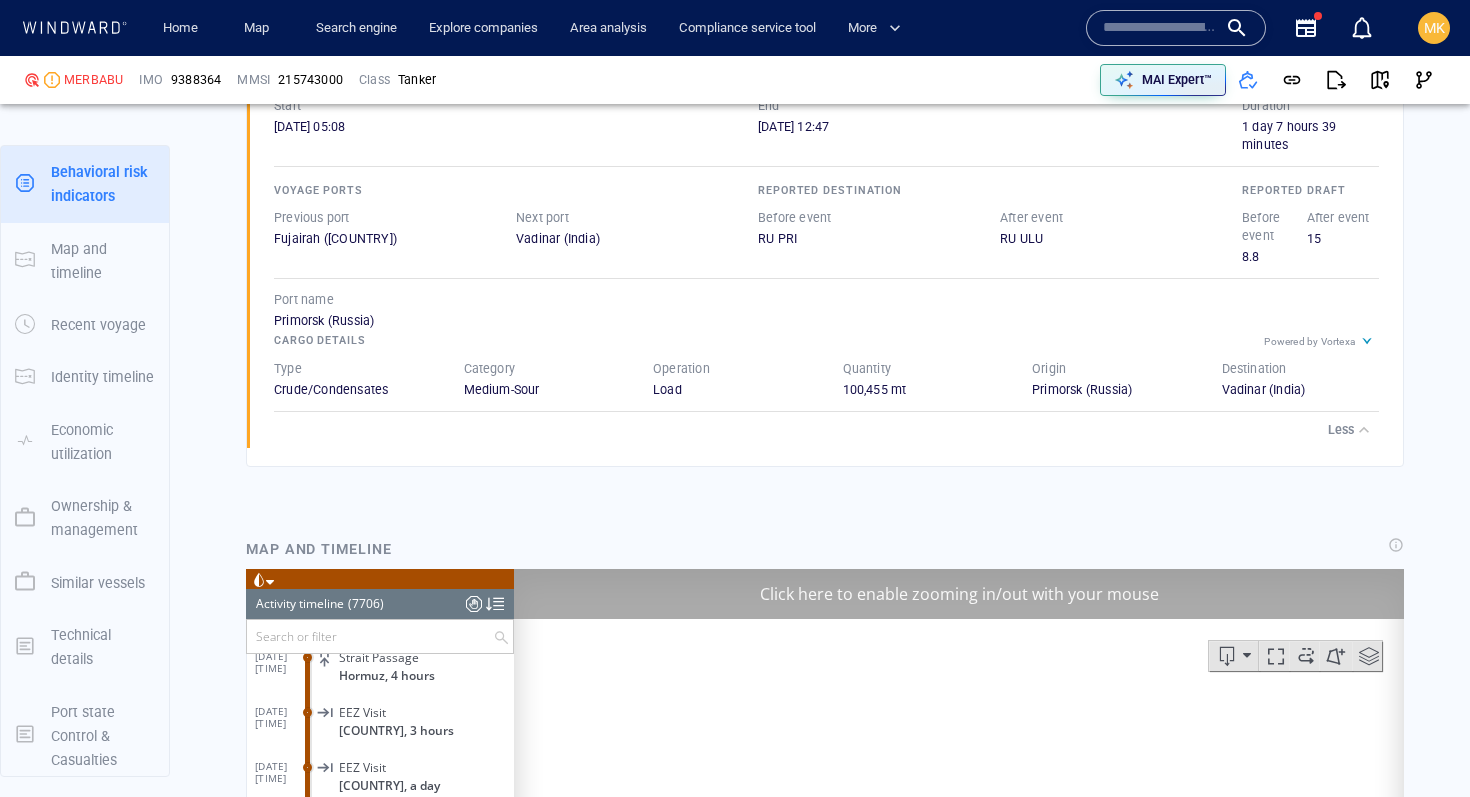 scroll, scrollTop: 2103, scrollLeft: 0, axis: vertical 